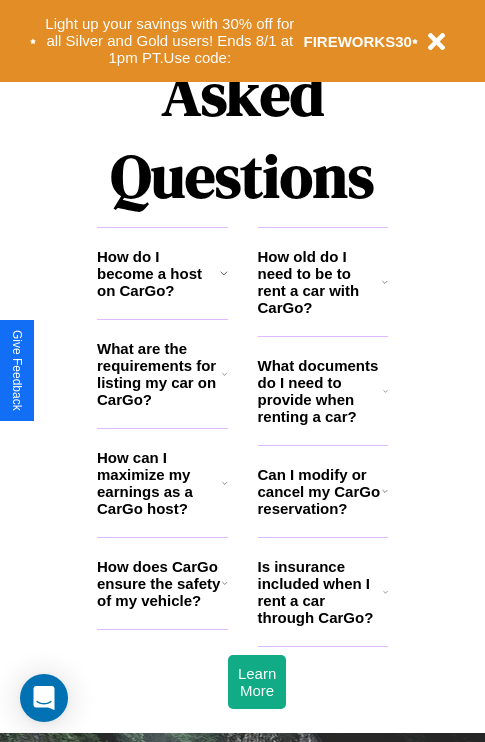 scroll, scrollTop: 2423, scrollLeft: 0, axis: vertical 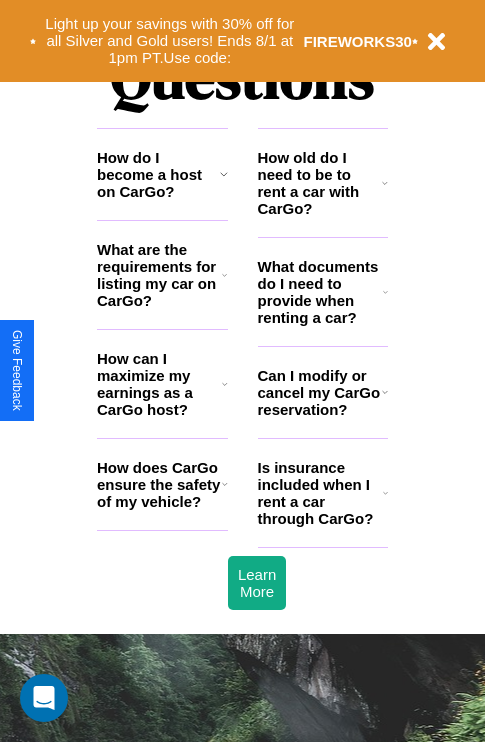 click on "How old do I need to be to rent a car with CarGo?" at bounding box center (320, 183) 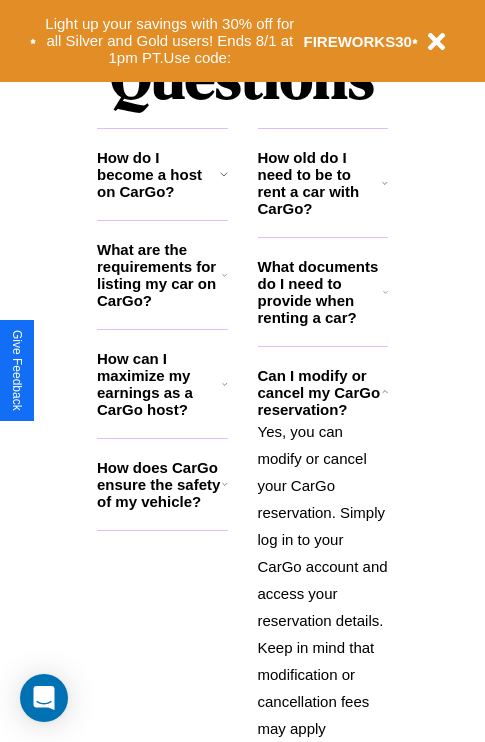click 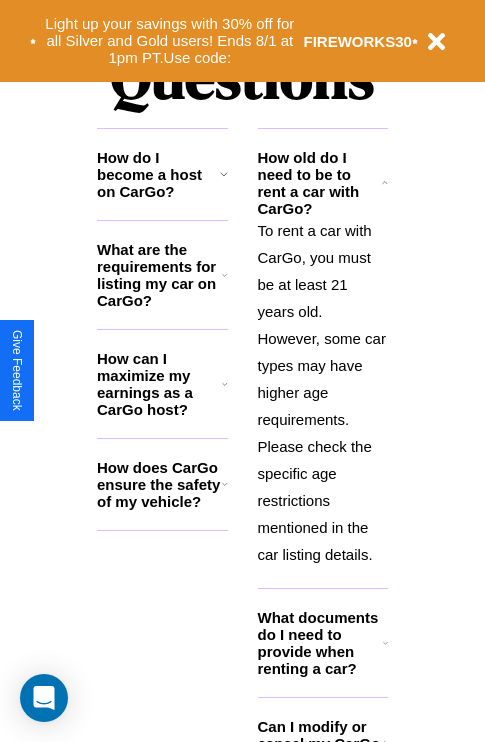 click 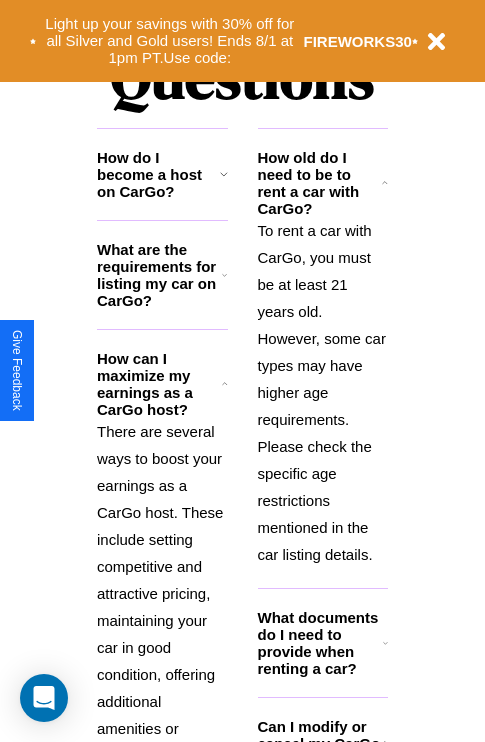 scroll, scrollTop: 2731, scrollLeft: 0, axis: vertical 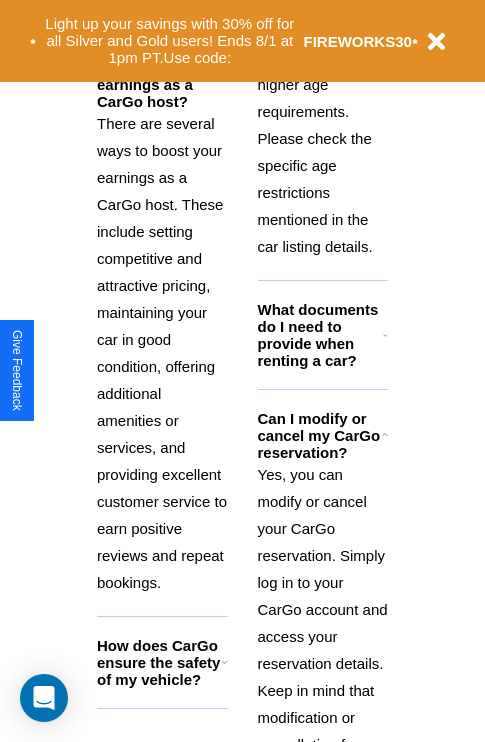 click on "How does CarGo ensure the safety of my vehicle?" at bounding box center (159, 662) 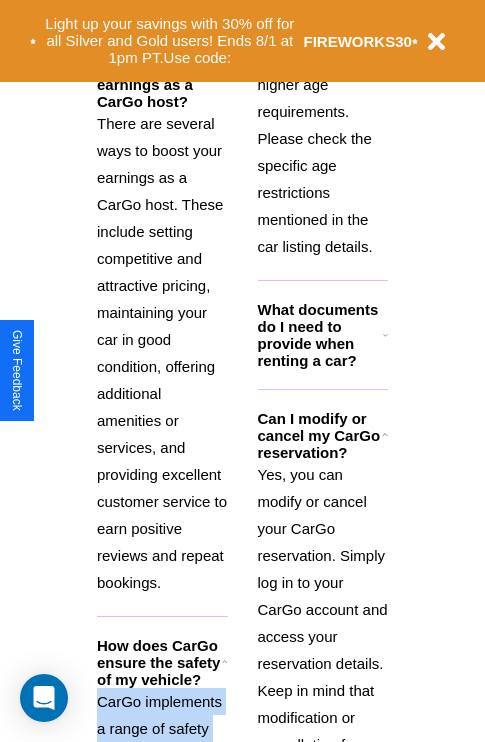 scroll, scrollTop: 2971, scrollLeft: 0, axis: vertical 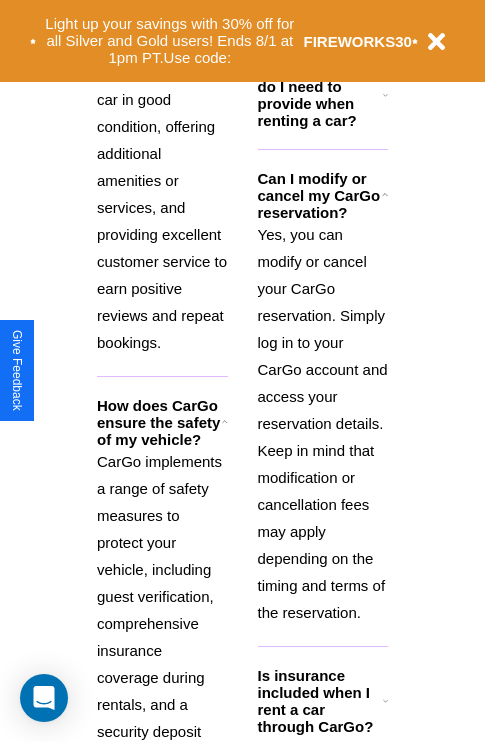 click 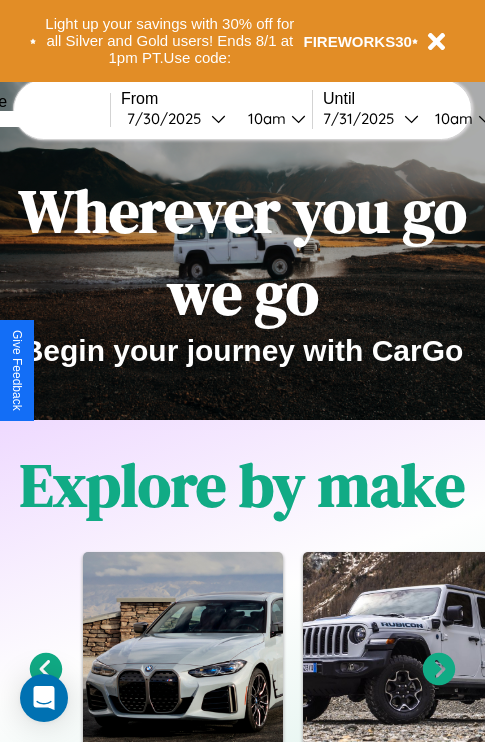 scroll, scrollTop: 0, scrollLeft: 0, axis: both 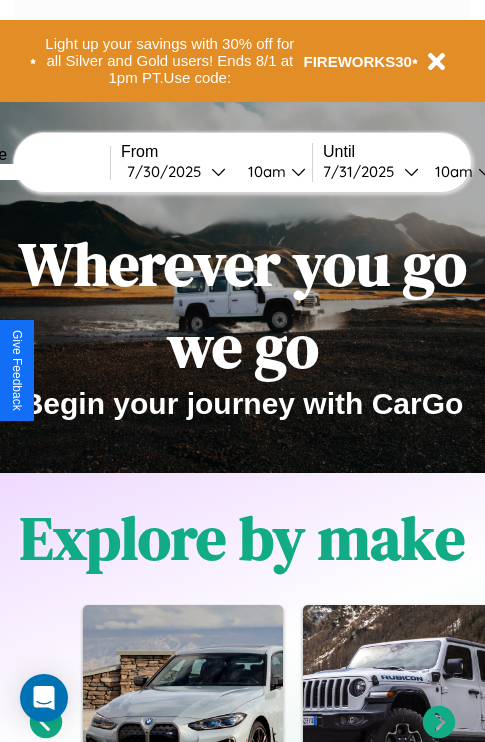 click at bounding box center [35, 172] 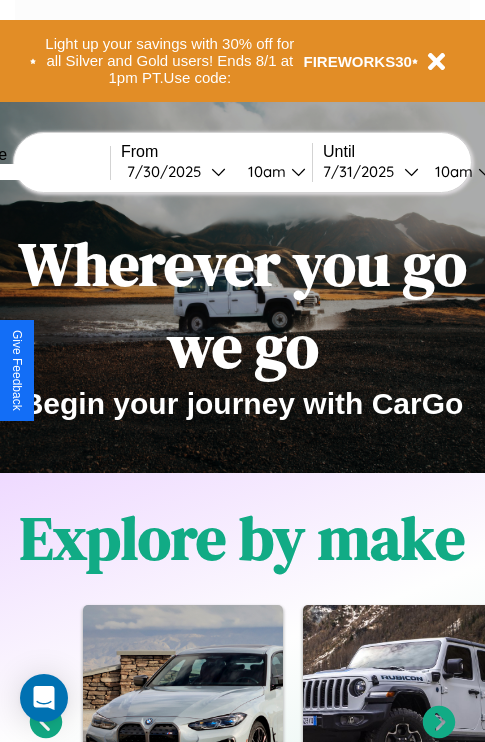 type on "******" 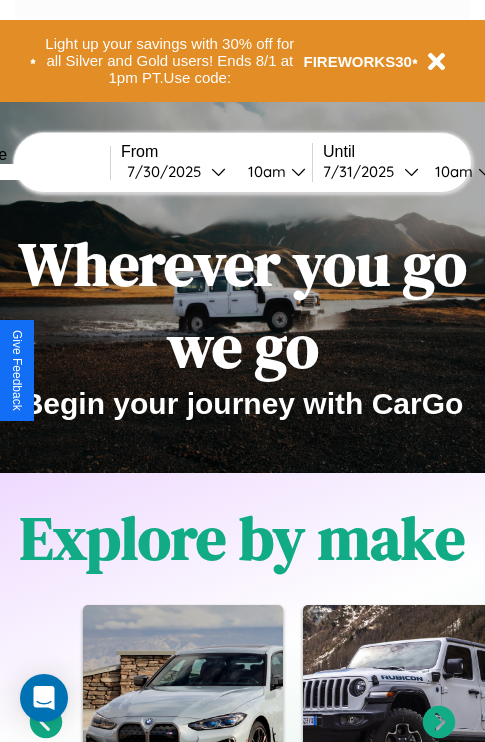 click on "7 / 30 / 2025" at bounding box center [169, 171] 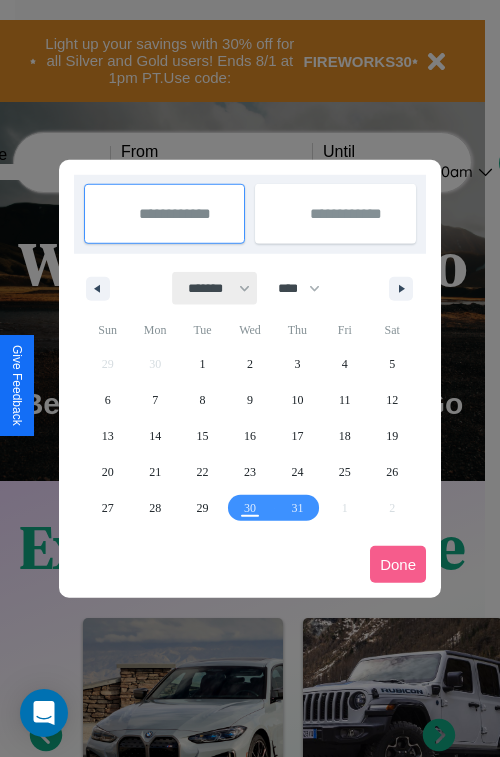 click on "******* ******** ***** ***** *** **** **** ****** ********* ******* ******** ********" at bounding box center (215, 288) 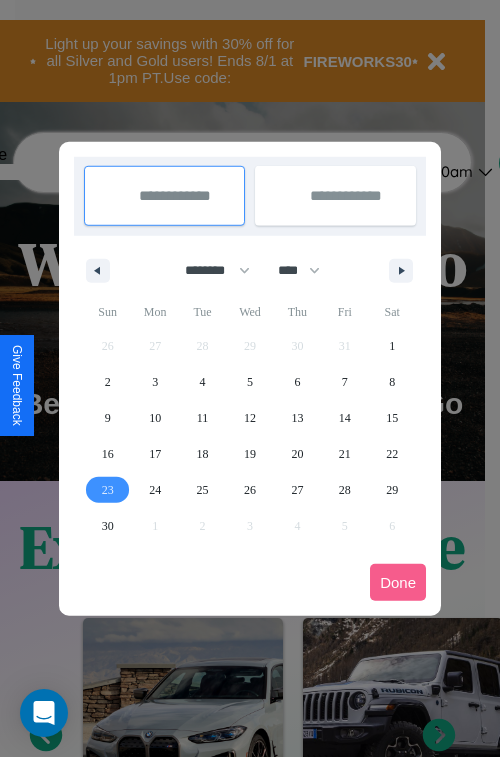 click on "23" at bounding box center (108, 490) 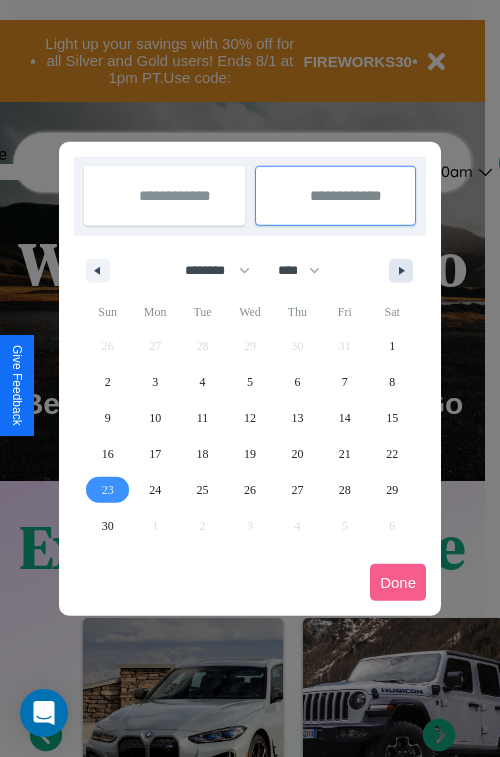 click at bounding box center (405, 271) 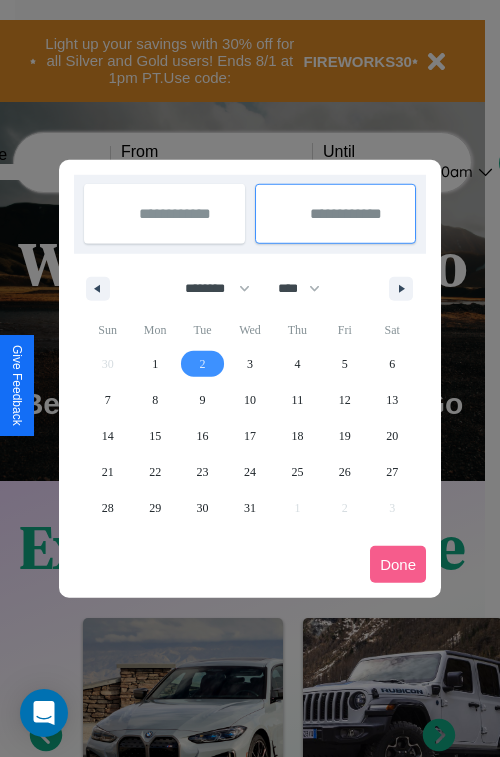click on "2" at bounding box center (203, 364) 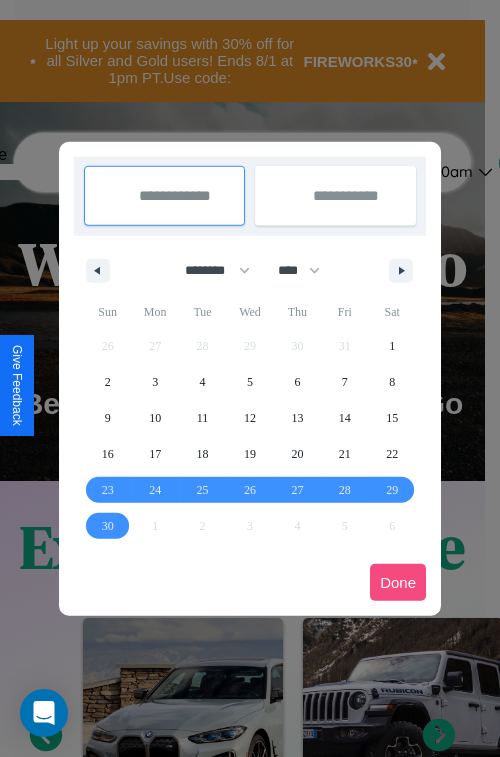 click on "Done" at bounding box center (398, 582) 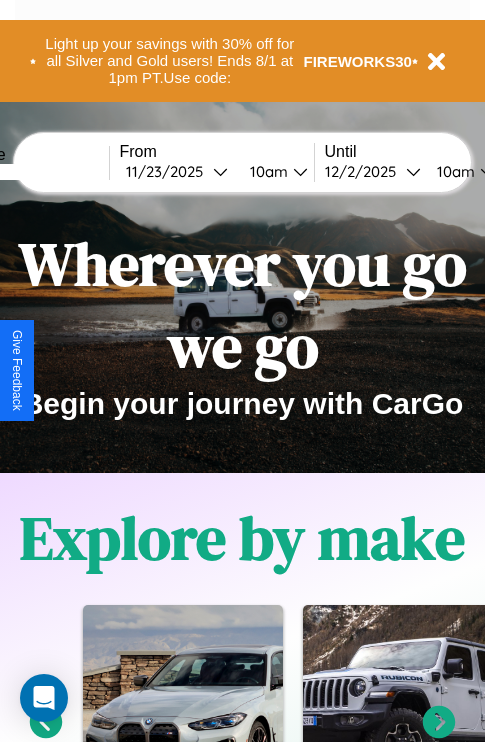 scroll, scrollTop: 0, scrollLeft: 77, axis: horizontal 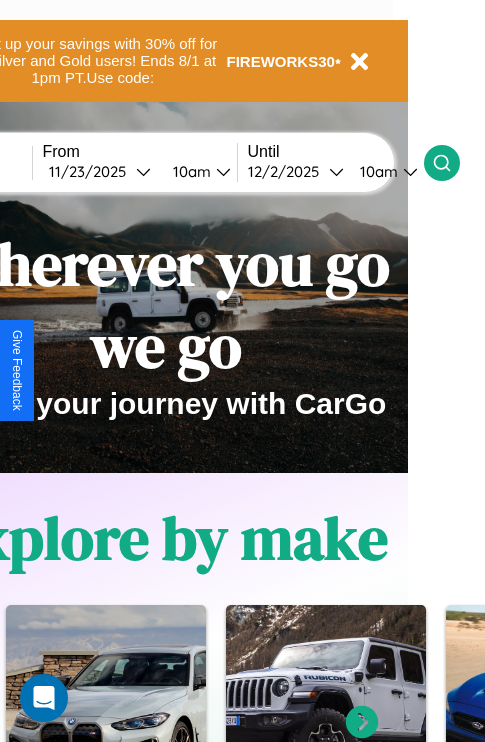 click 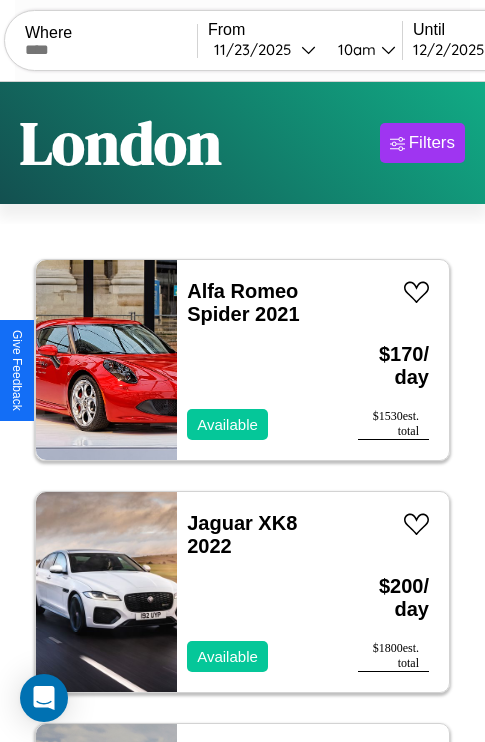 scroll, scrollTop: 95, scrollLeft: 0, axis: vertical 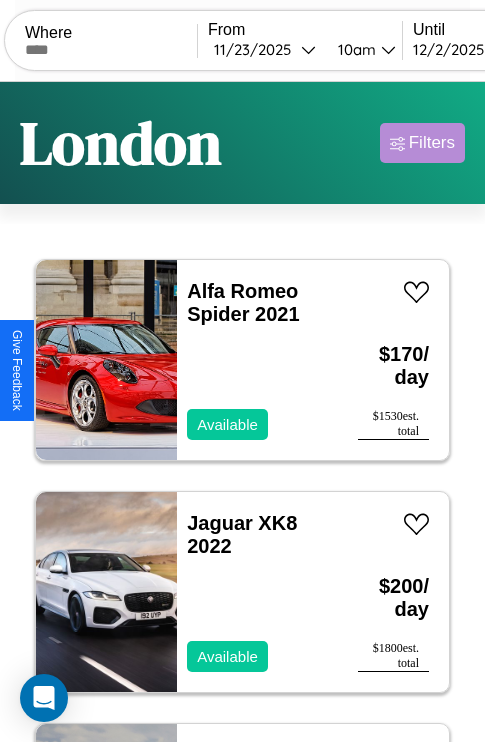 click on "Filters" at bounding box center (432, 143) 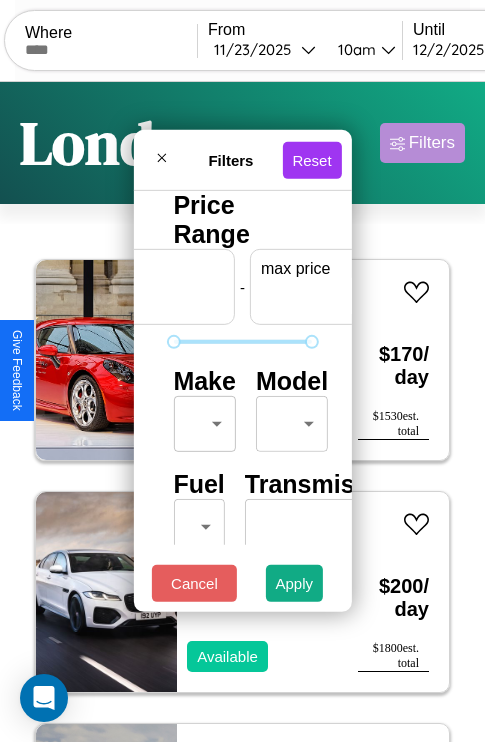 scroll, scrollTop: 0, scrollLeft: 124, axis: horizontal 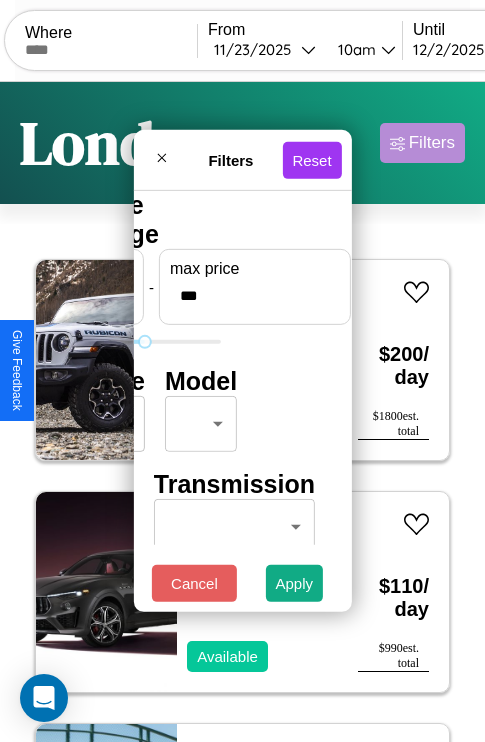 type on "***" 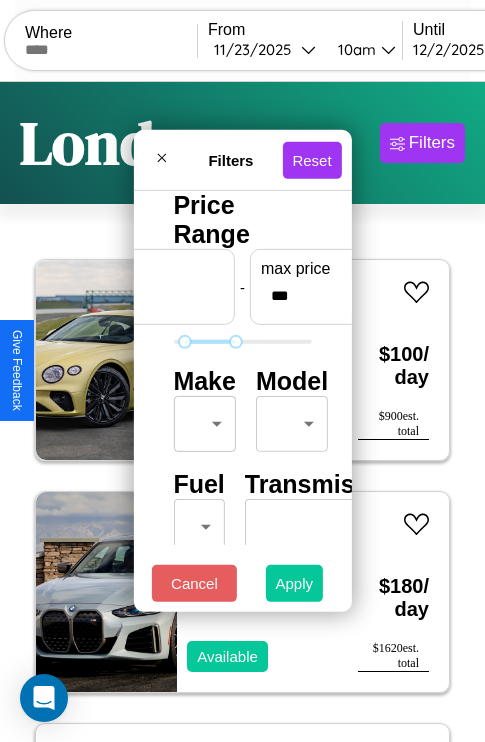 type on "**" 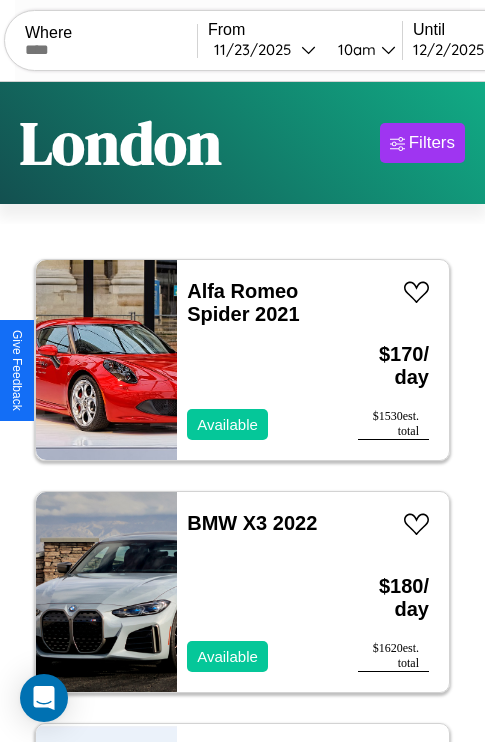 scroll, scrollTop: 79, scrollLeft: 0, axis: vertical 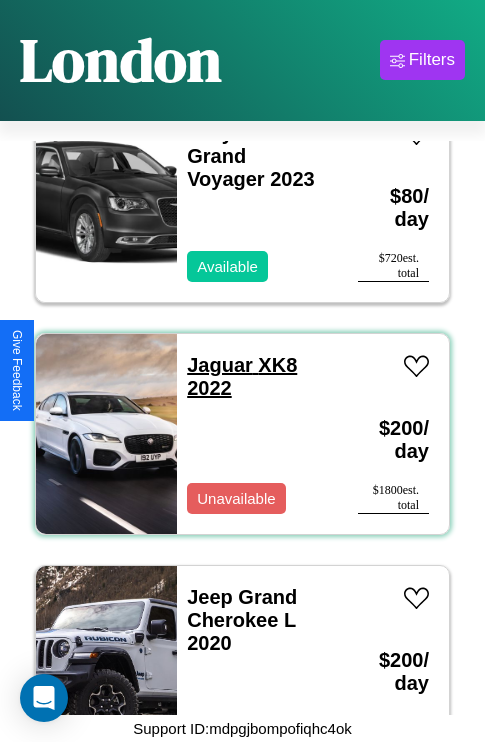 click on "Jaguar   XK8   2022" at bounding box center [242, 376] 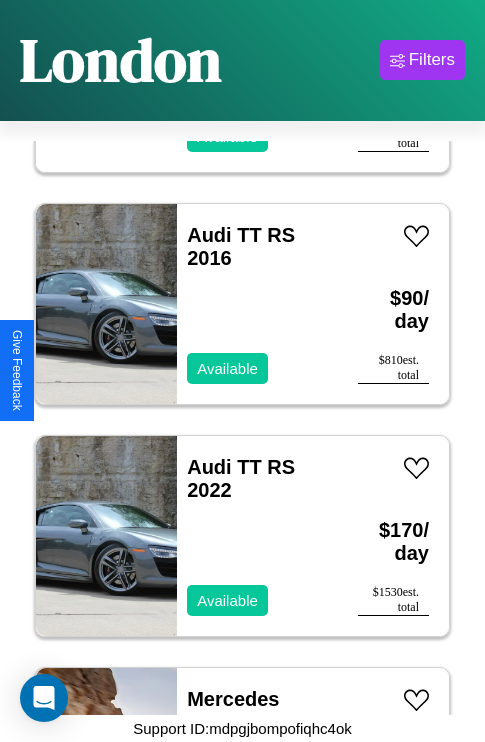 scroll, scrollTop: 2395, scrollLeft: 0, axis: vertical 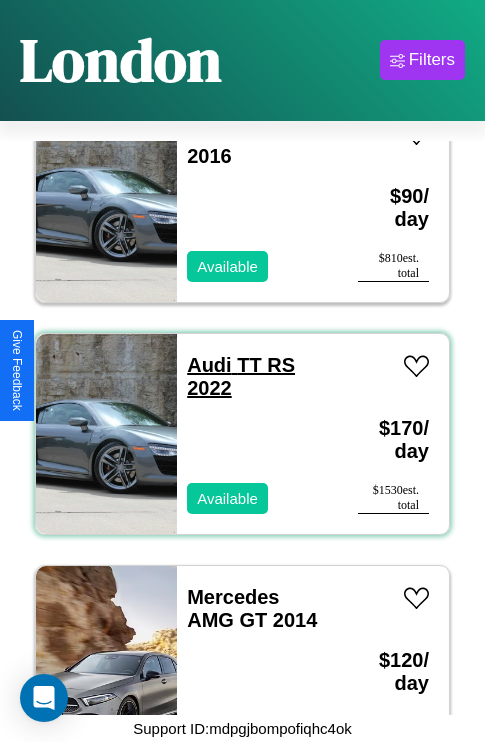 click on "Audi   TT RS   2022" at bounding box center (241, 376) 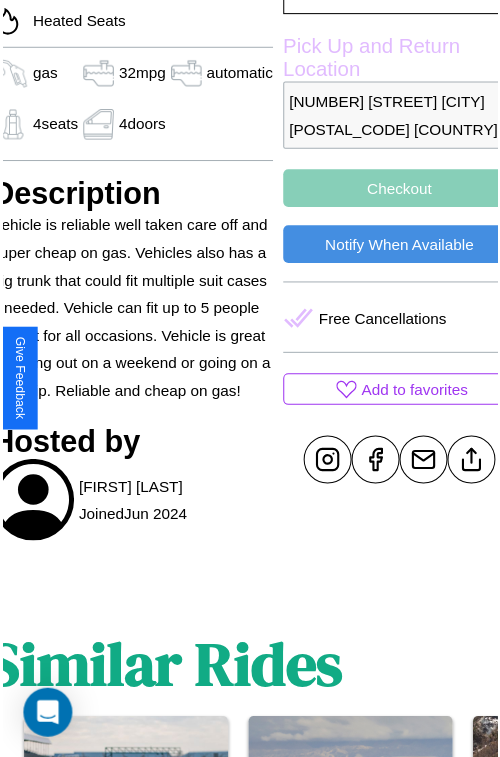 scroll, scrollTop: 696, scrollLeft: 84, axis: both 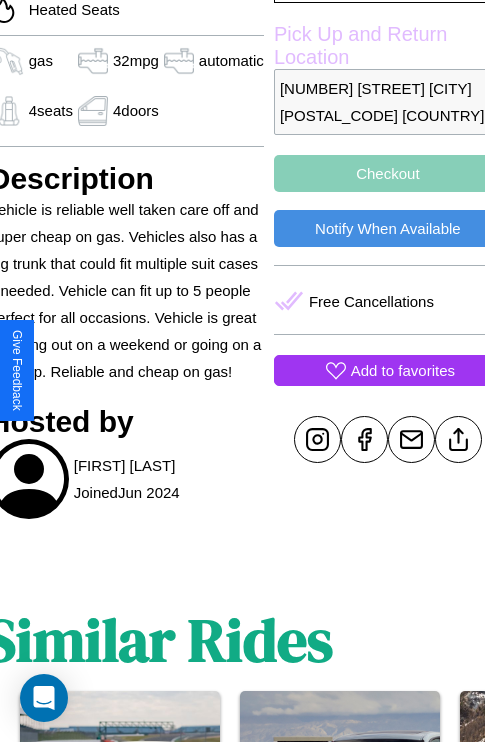 click on "Add to favorites" at bounding box center (403, 370) 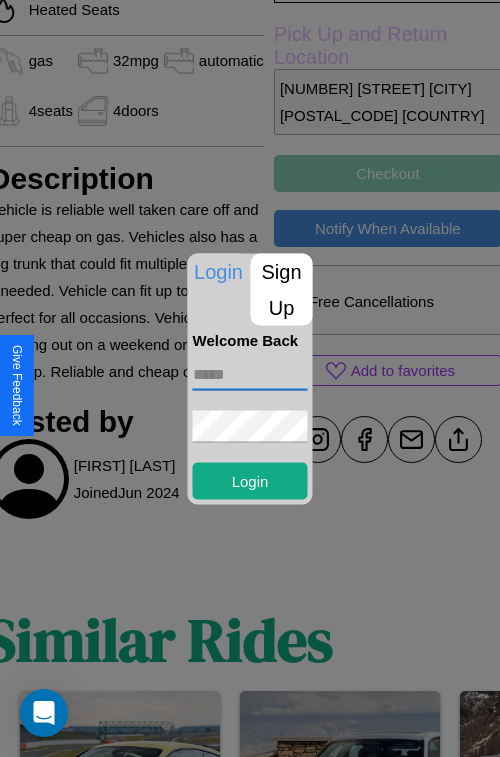 click at bounding box center [250, 374] 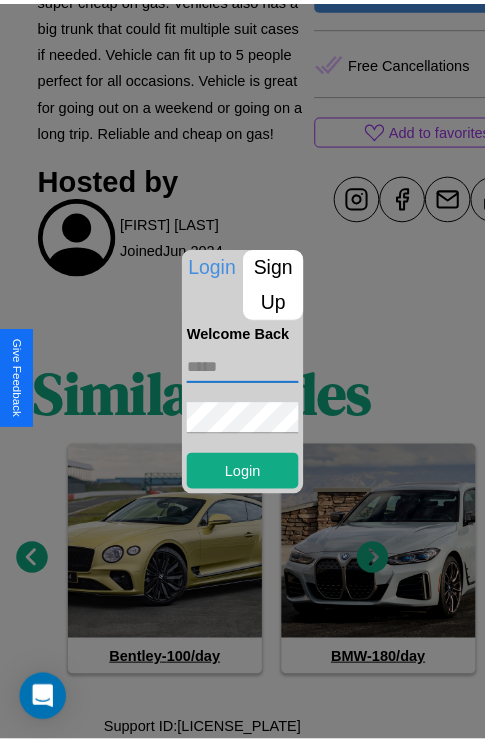 scroll, scrollTop: 961, scrollLeft: 30, axis: both 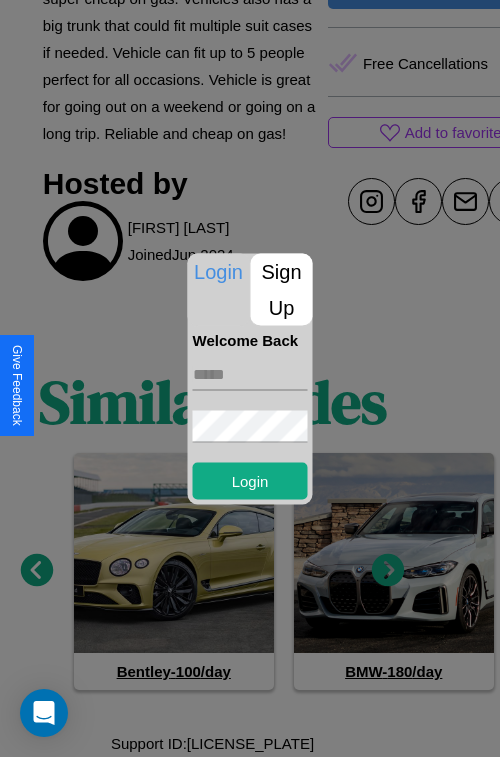 click at bounding box center (250, 378) 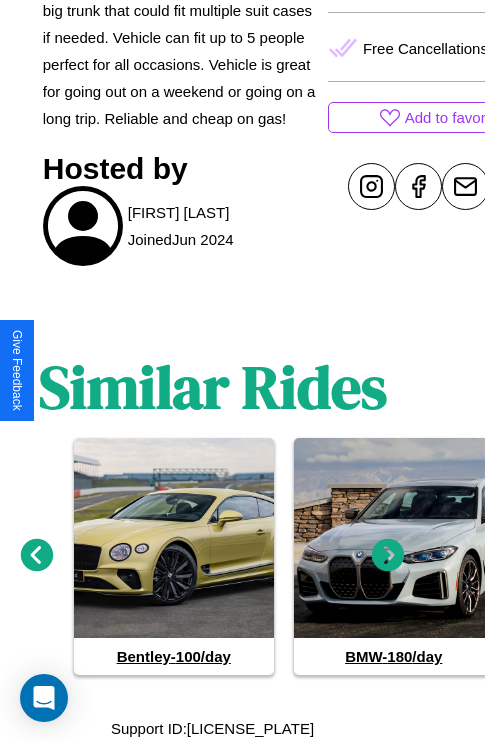 click 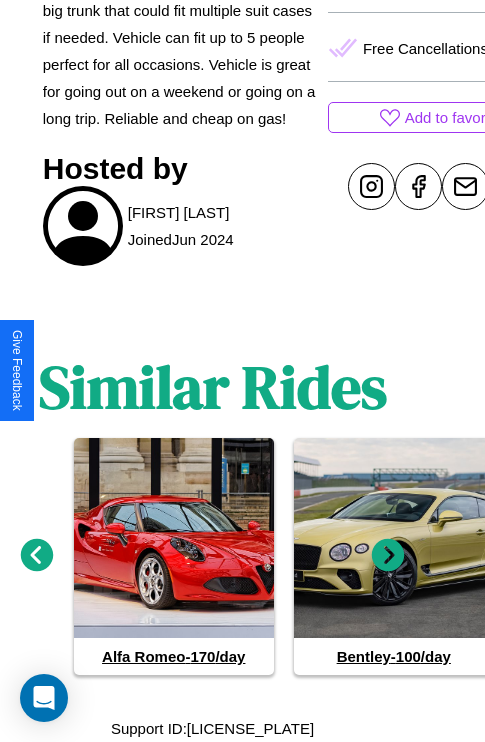 click 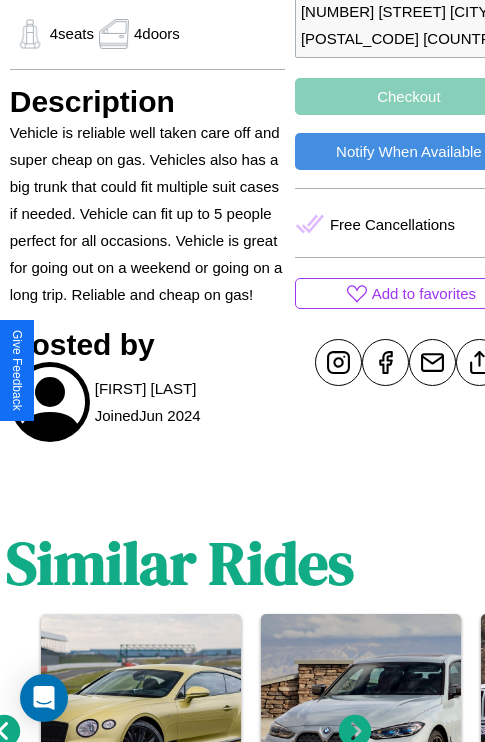 scroll, scrollTop: 765, scrollLeft: 64, axis: both 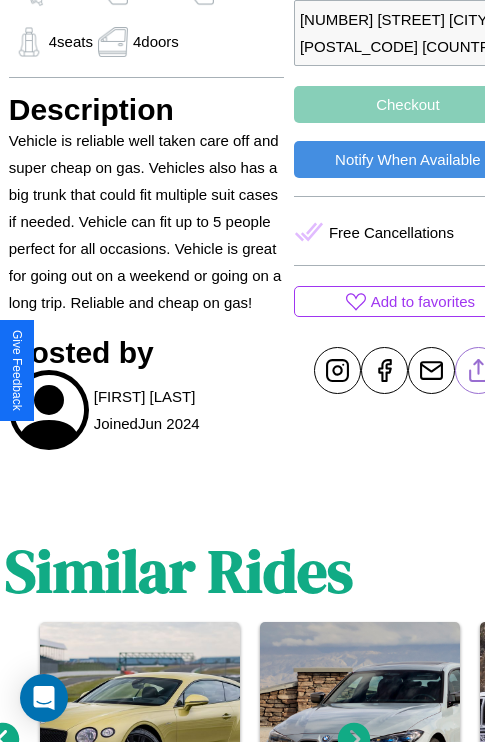 click 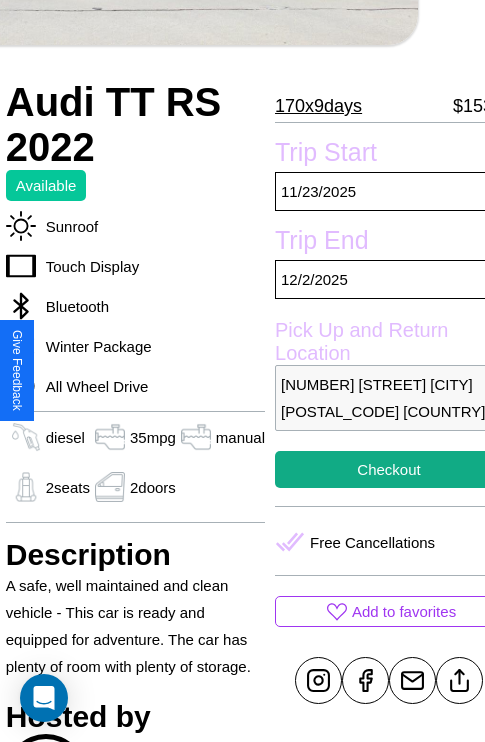 scroll, scrollTop: 386, scrollLeft: 72, axis: both 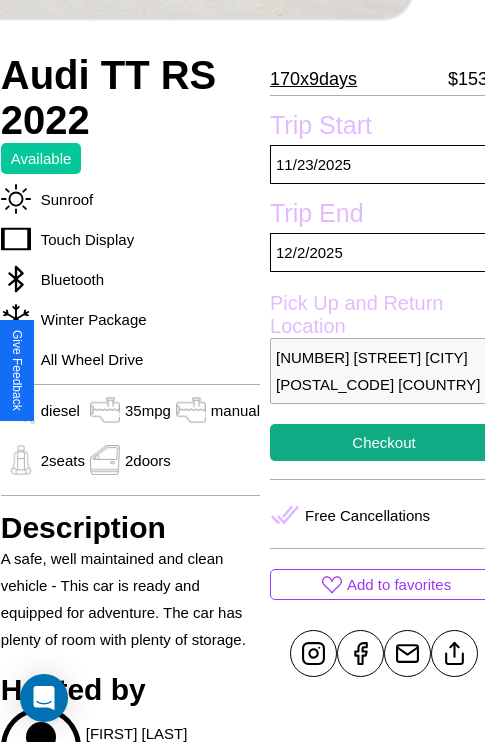 click on "[NUMBER] [STREET]  [CITY]  [POSTAL_CODE] [COUNTRY]" at bounding box center [384, 371] 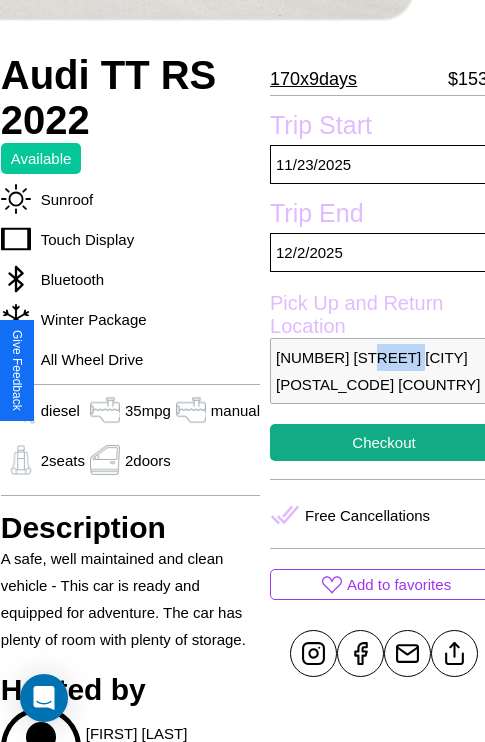 click on "[NUMBER] [STREET]  [CITY]  [POSTAL_CODE] [COUNTRY]" at bounding box center (384, 371) 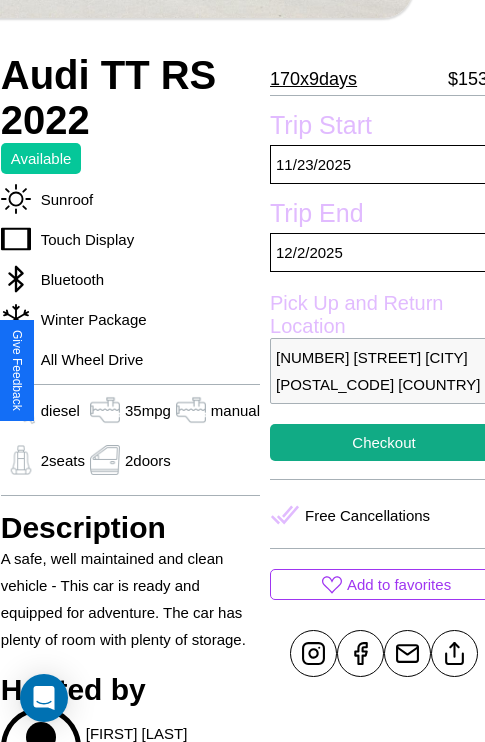 click on "[NUMBER] [STREET]  [CITY]  [POSTAL_CODE] [COUNTRY]" at bounding box center (384, 371) 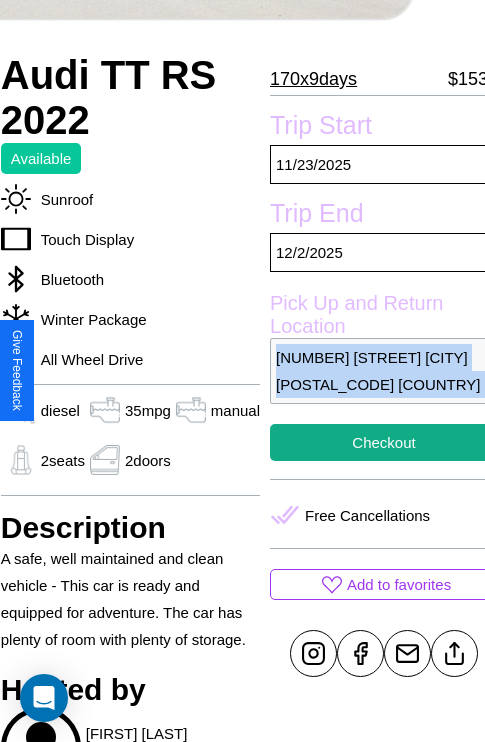 click on "[NUMBER] [STREET]  [CITY]  [POSTAL_CODE] [COUNTRY]" at bounding box center (384, 371) 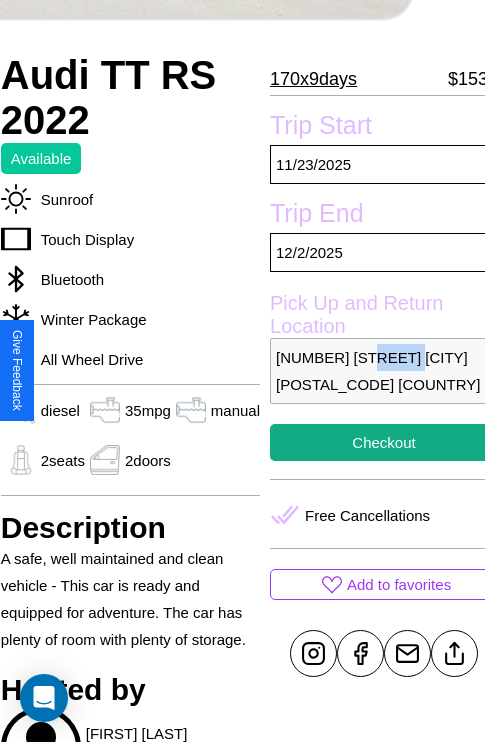 click on "[NUMBER] [STREET]  [CITY]  [POSTAL_CODE] [COUNTRY]" at bounding box center [384, 371] 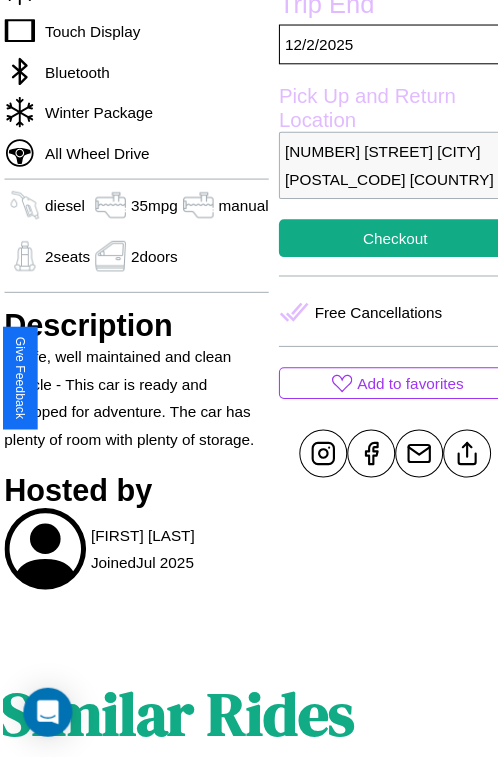 scroll, scrollTop: 600, scrollLeft: 72, axis: both 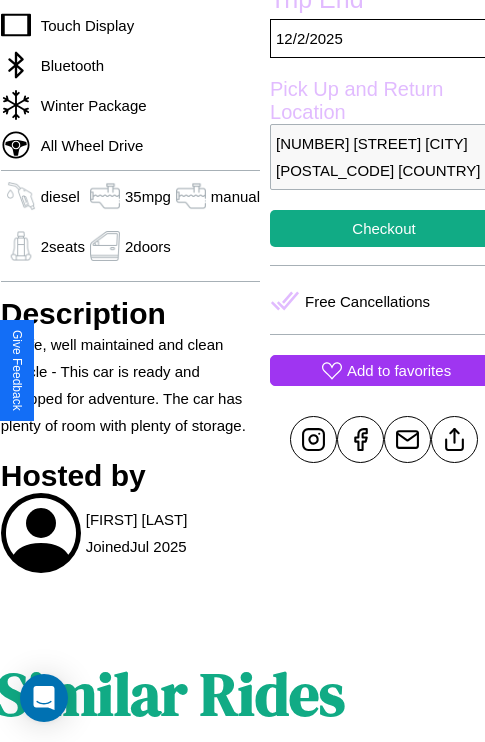 click on "Add to favorites" at bounding box center (399, 370) 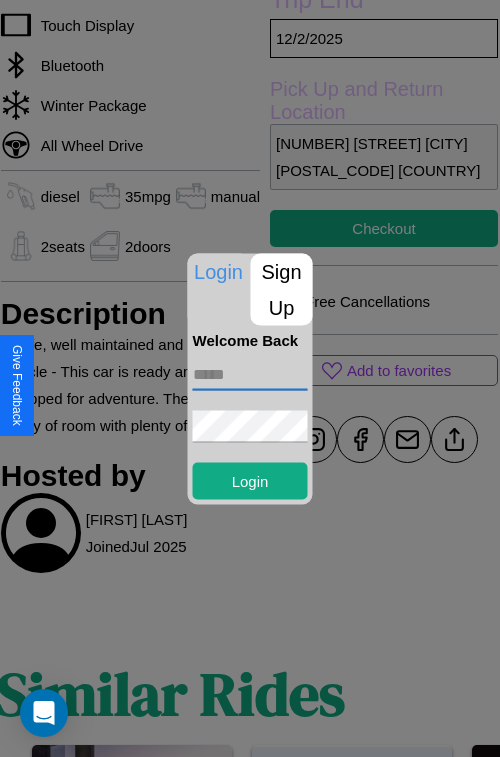 click at bounding box center (250, 374) 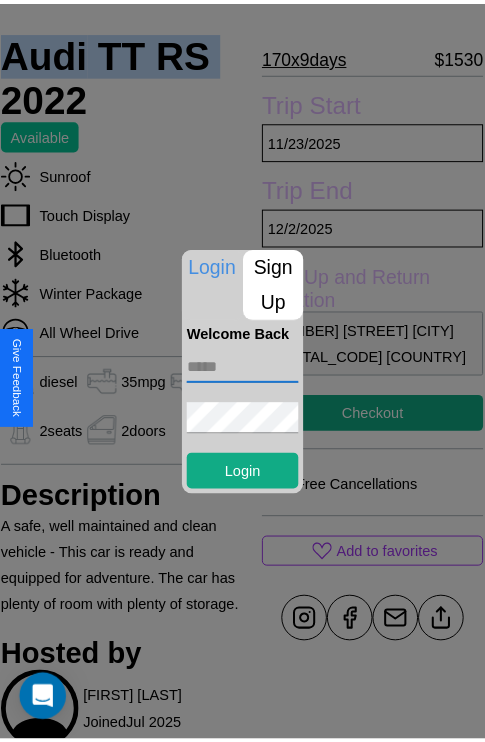 scroll, scrollTop: 450, scrollLeft: 72, axis: both 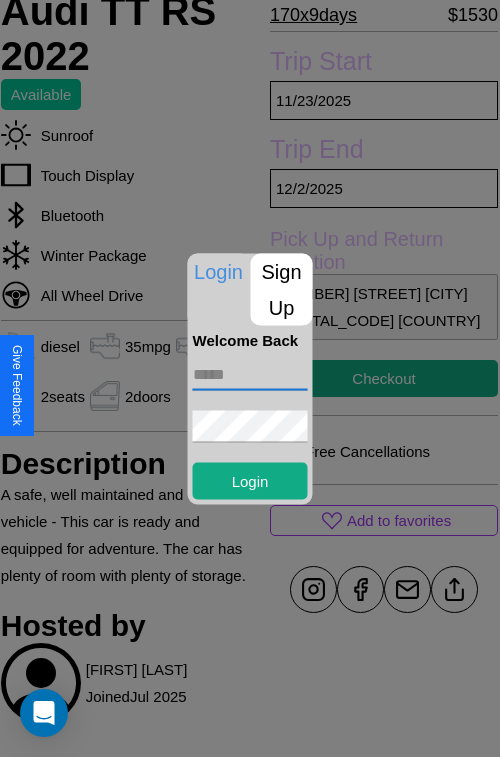 click at bounding box center [250, 378] 